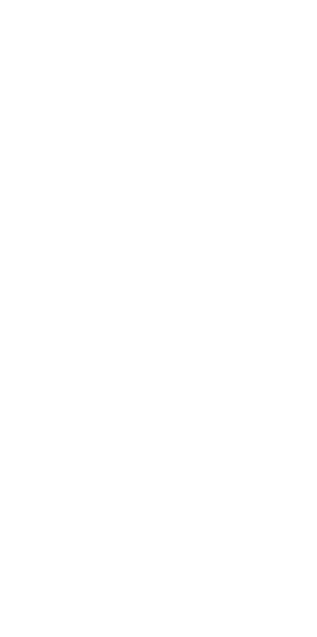 click on "View email" at bounding box center [71, 140] 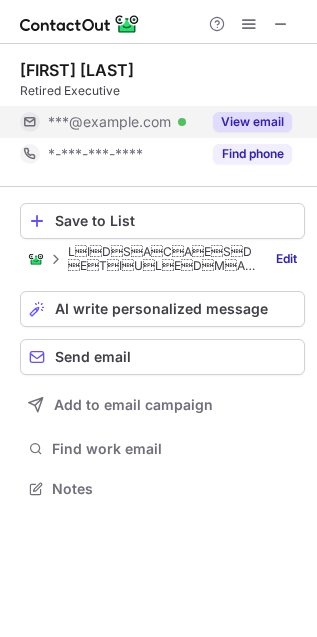 scroll, scrollTop: 10, scrollLeft: 10, axis: both 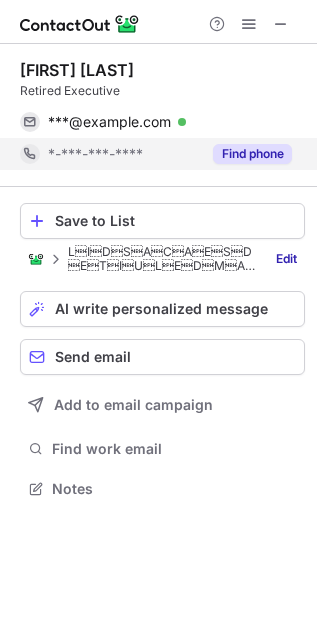 click on "Find phone" at bounding box center (252, 154) 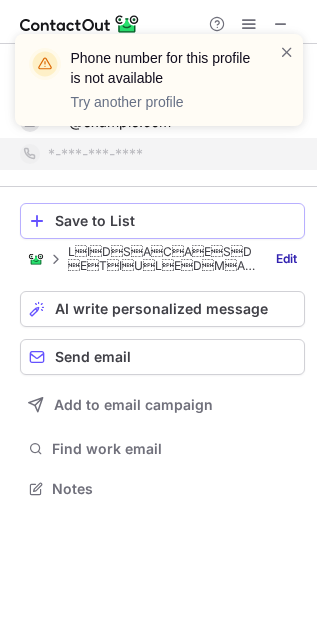 click on "Save to List" at bounding box center [175, 221] 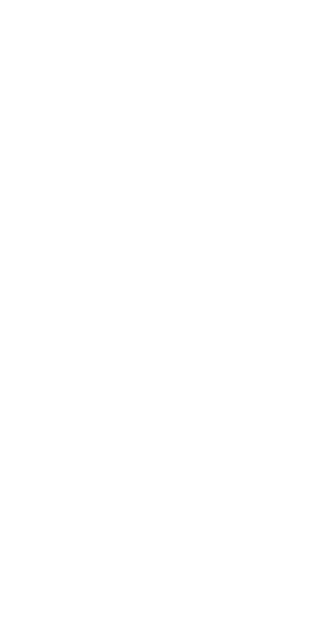 scroll, scrollTop: 0, scrollLeft: 0, axis: both 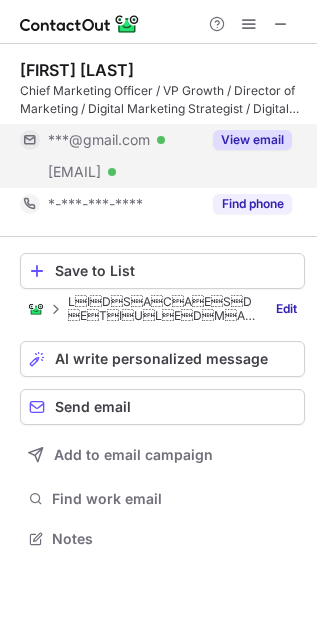 click on "View email" at bounding box center [252, 140] 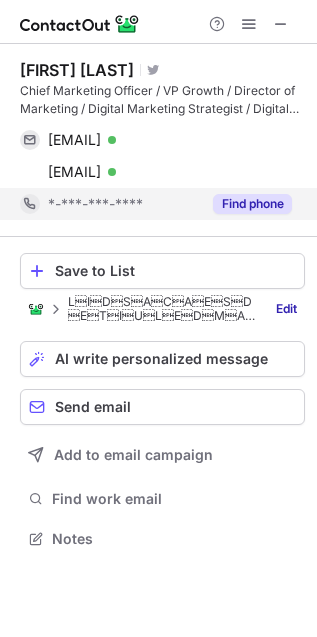 click on "Find phone" at bounding box center (252, 204) 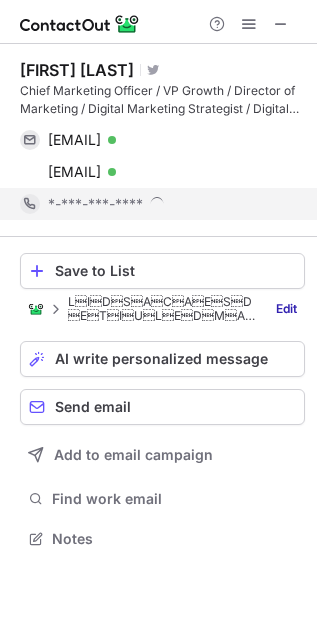 scroll, scrollTop: 8, scrollLeft: 10, axis: both 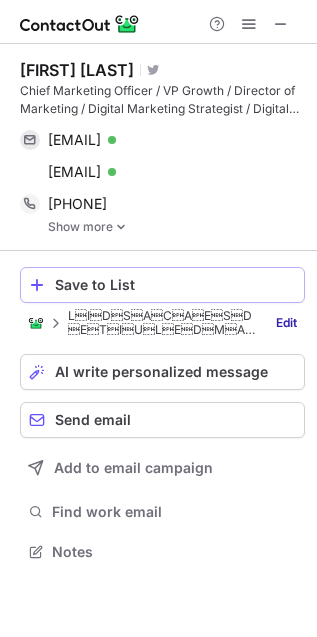 click on "Save to List" at bounding box center [175, 285] 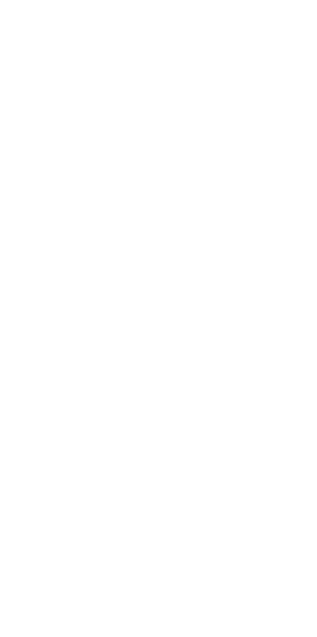 scroll, scrollTop: 0, scrollLeft: 0, axis: both 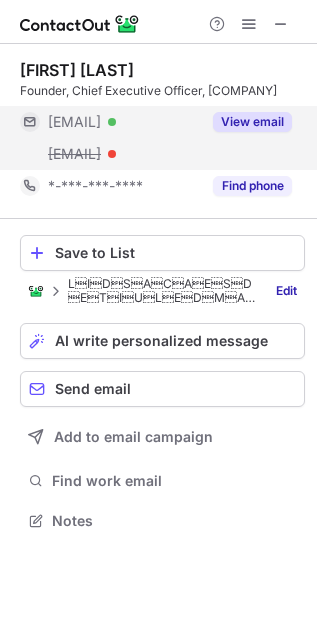 click on "View email" at bounding box center (252, 122) 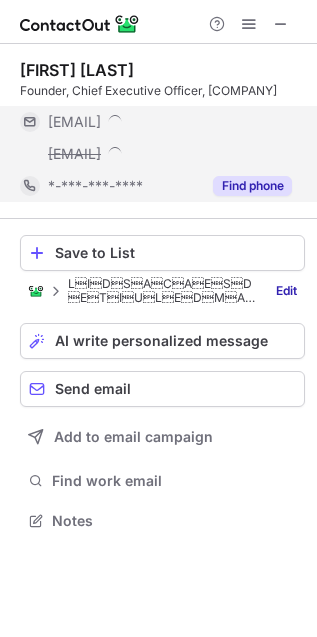 scroll, scrollTop: 10, scrollLeft: 10, axis: both 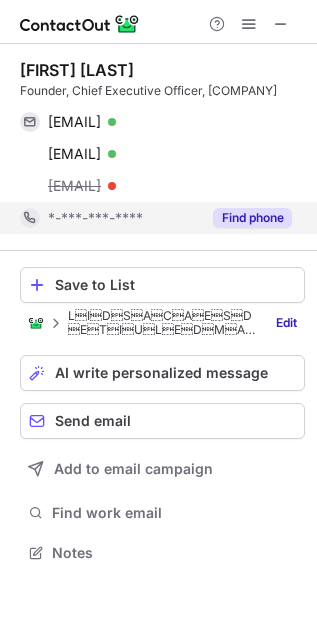 click on "Find phone" at bounding box center (252, 218) 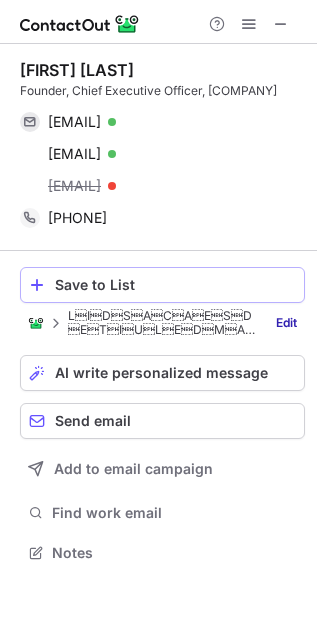 click on "Save to List" at bounding box center (162, 285) 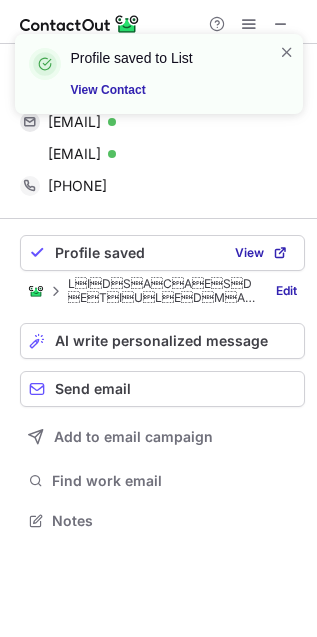 scroll, scrollTop: 507, scrollLeft: 317, axis: both 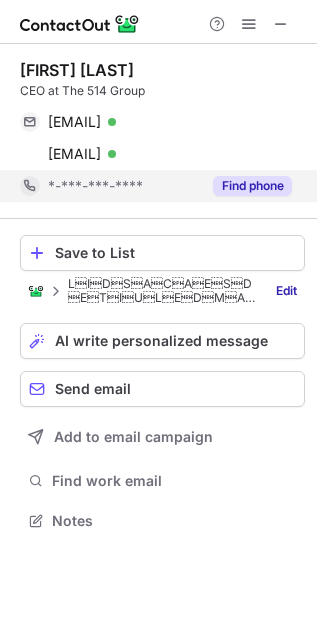 click on "Find phone" at bounding box center (252, 186) 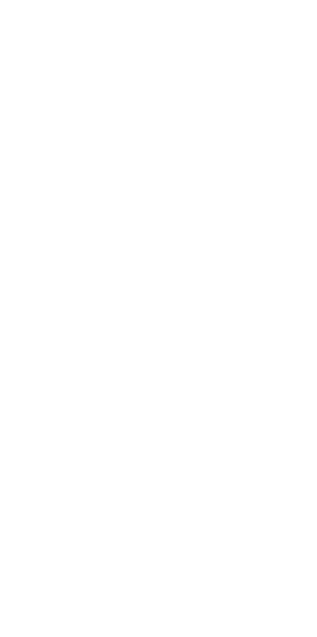 scroll, scrollTop: 0, scrollLeft: 0, axis: both 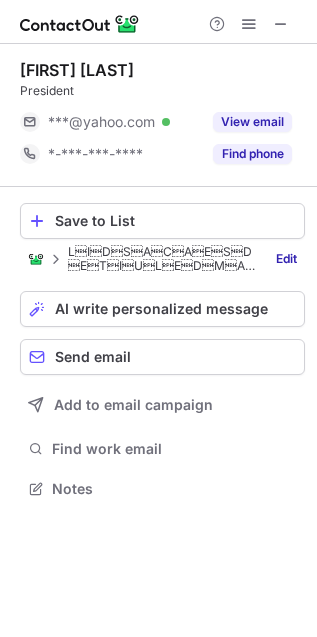 click on "View email" at bounding box center (252, 122) 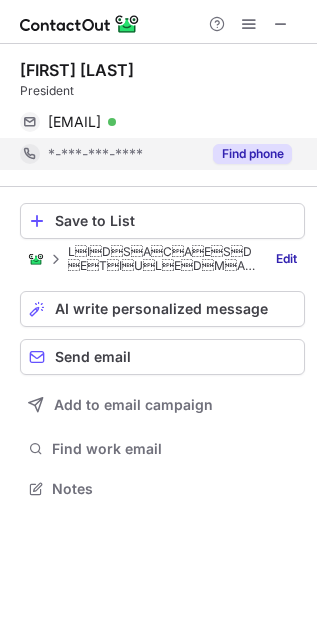 click on "Find phone" at bounding box center (252, 154) 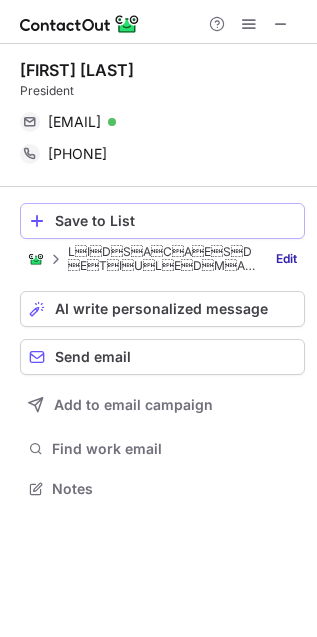 click on "Save to List" at bounding box center (175, 221) 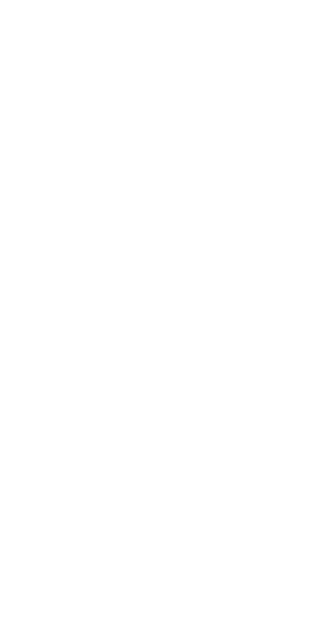 scroll, scrollTop: 0, scrollLeft: 0, axis: both 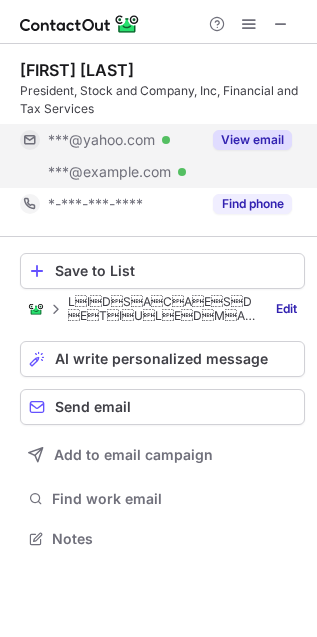click on "View email" at bounding box center [252, 140] 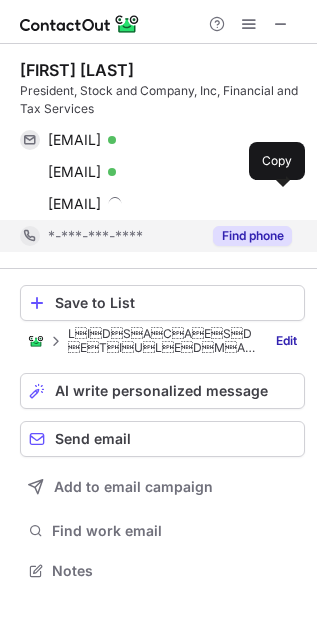 scroll, scrollTop: 11, scrollLeft: 10, axis: both 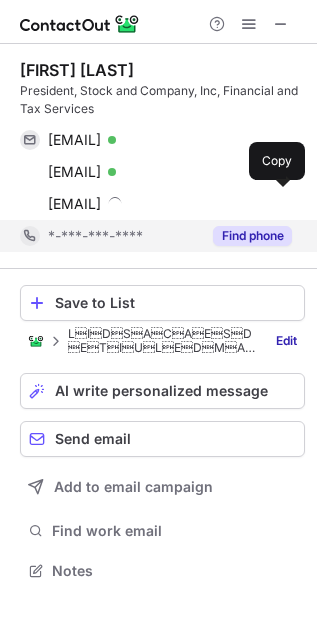 click on "[EMAIL]" at bounding box center [74, 204] 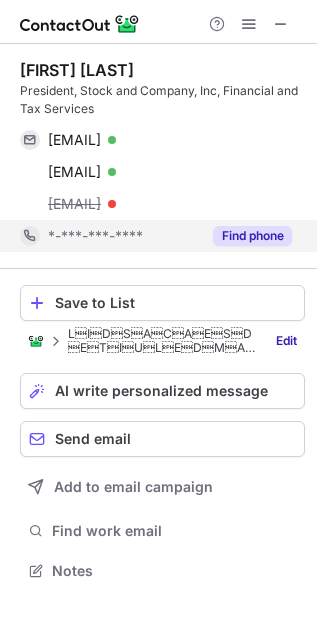 click on "Find phone" at bounding box center (252, 236) 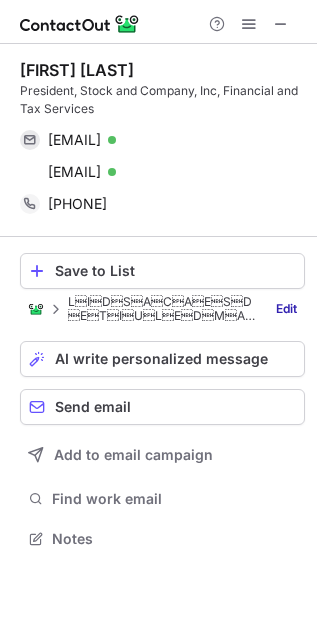 scroll, scrollTop: 525, scrollLeft: 317, axis: both 